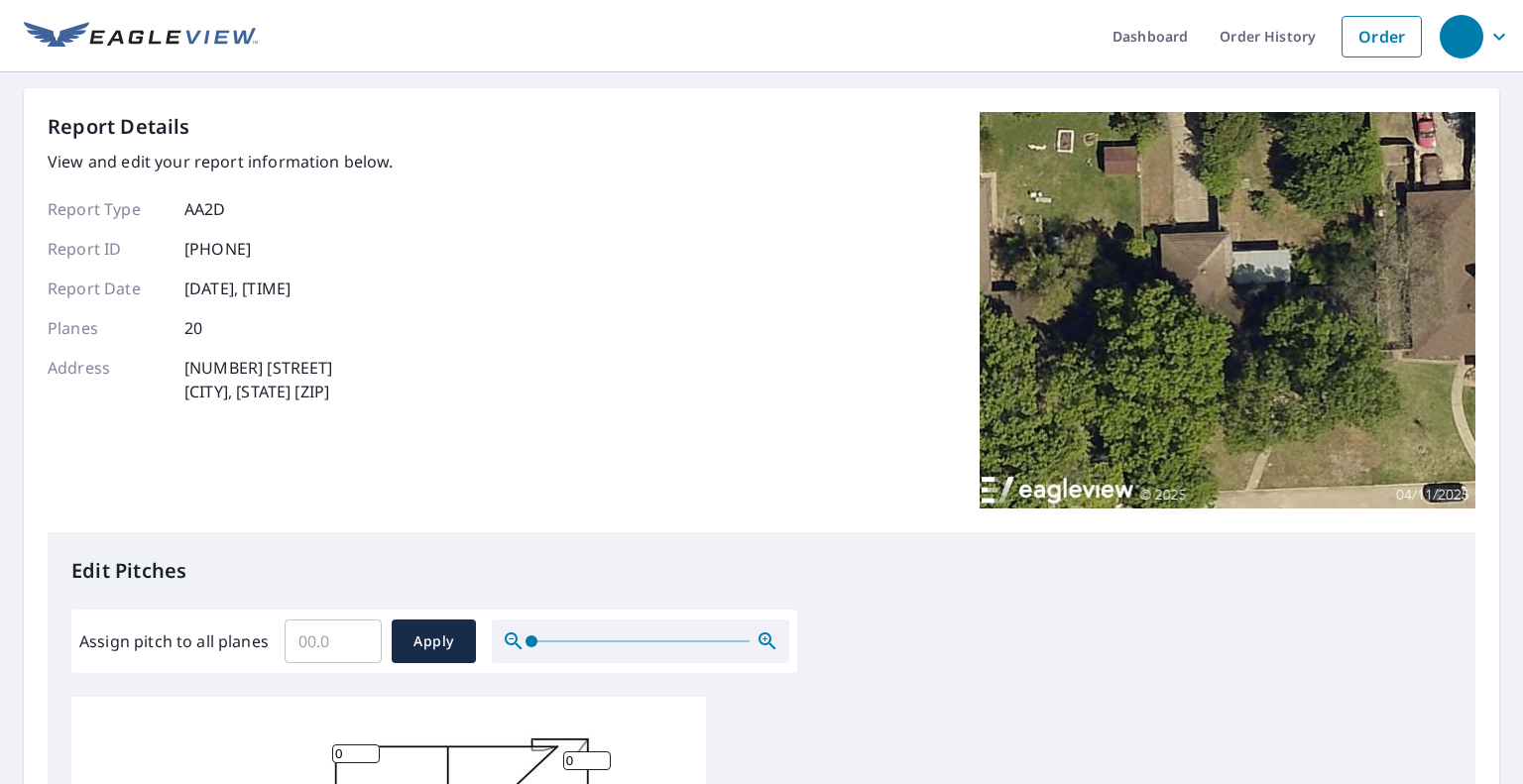scroll, scrollTop: 0, scrollLeft: 0, axis: both 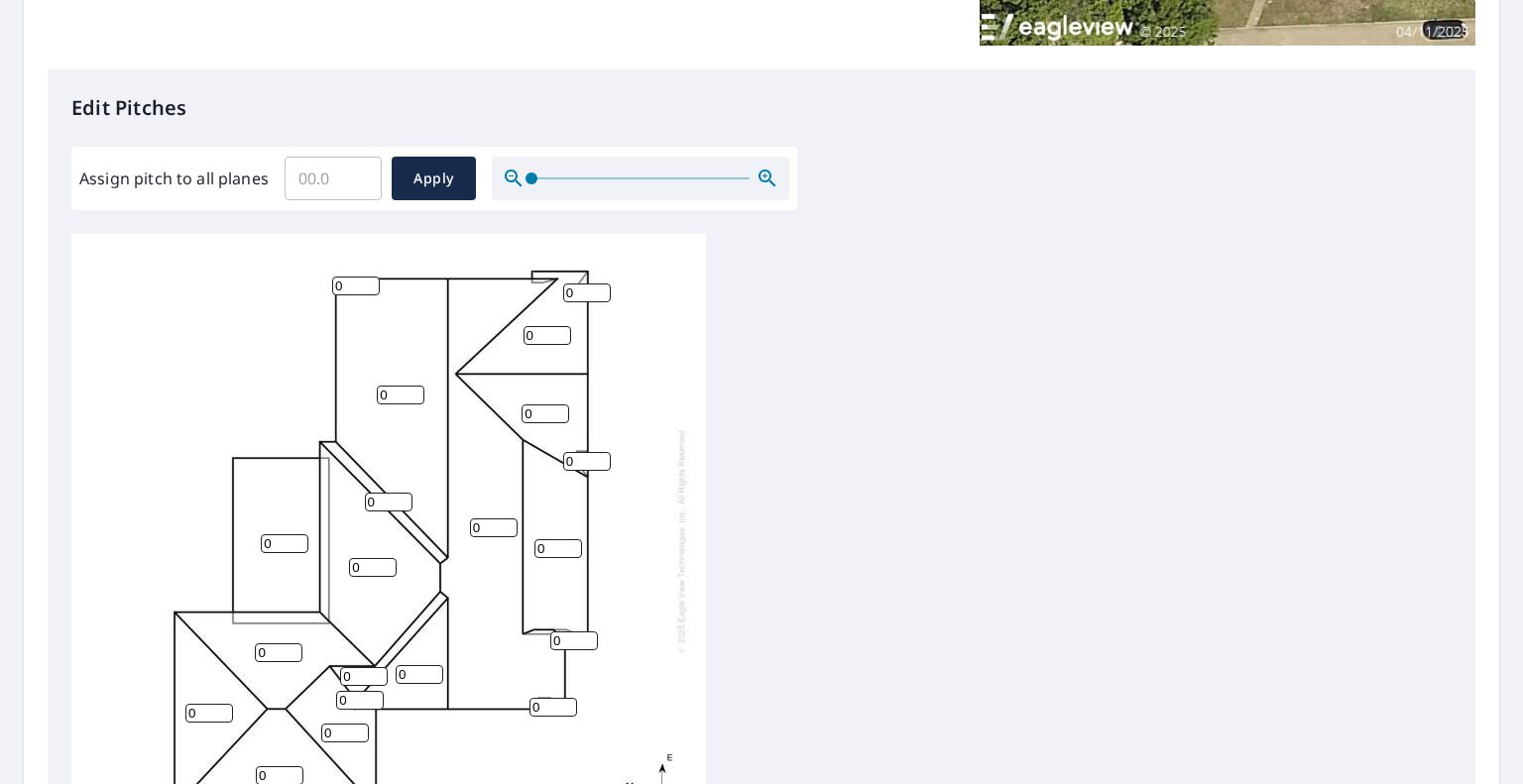 click on "Assign pitch to all planes" at bounding box center (333, 178) 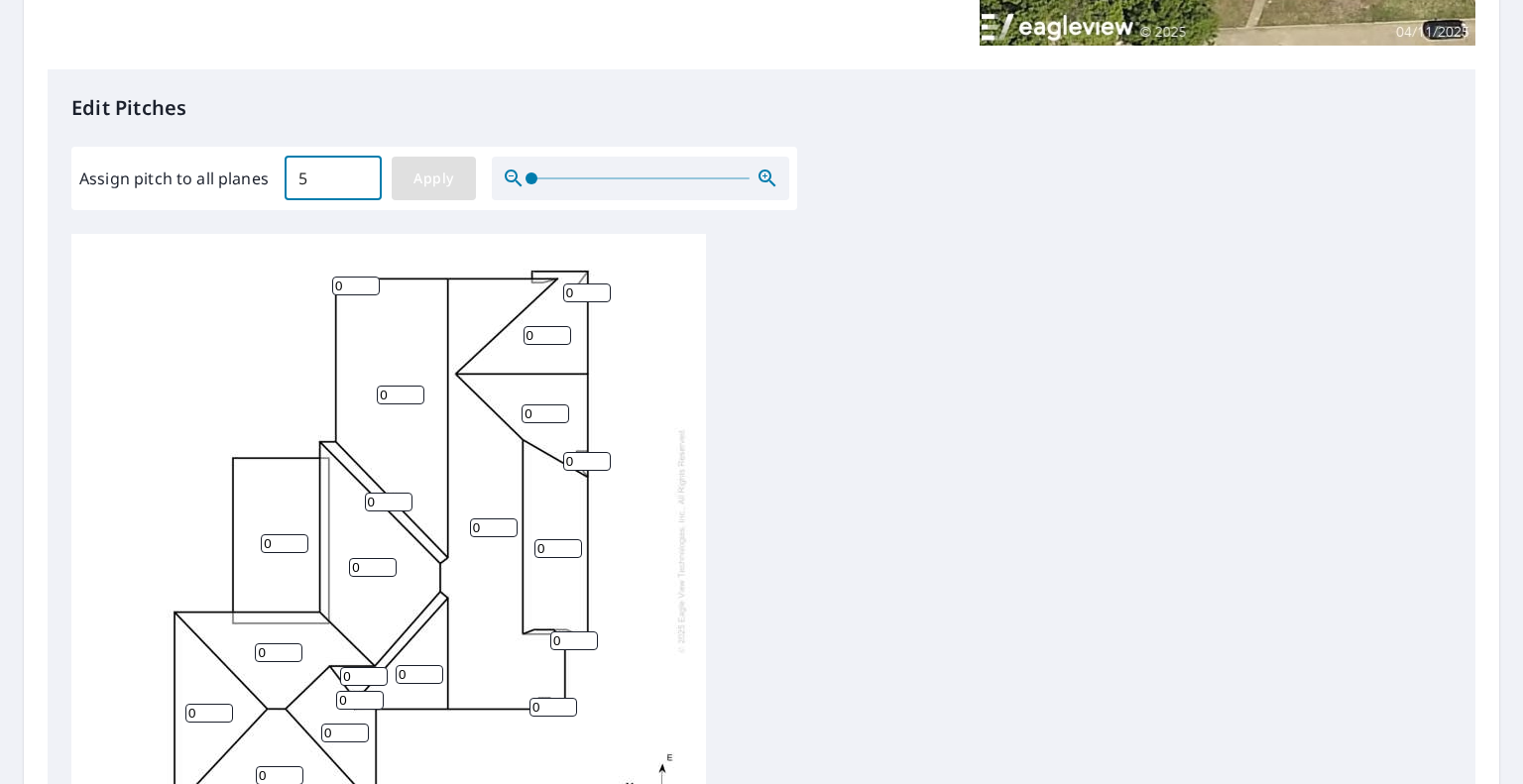 type on "5" 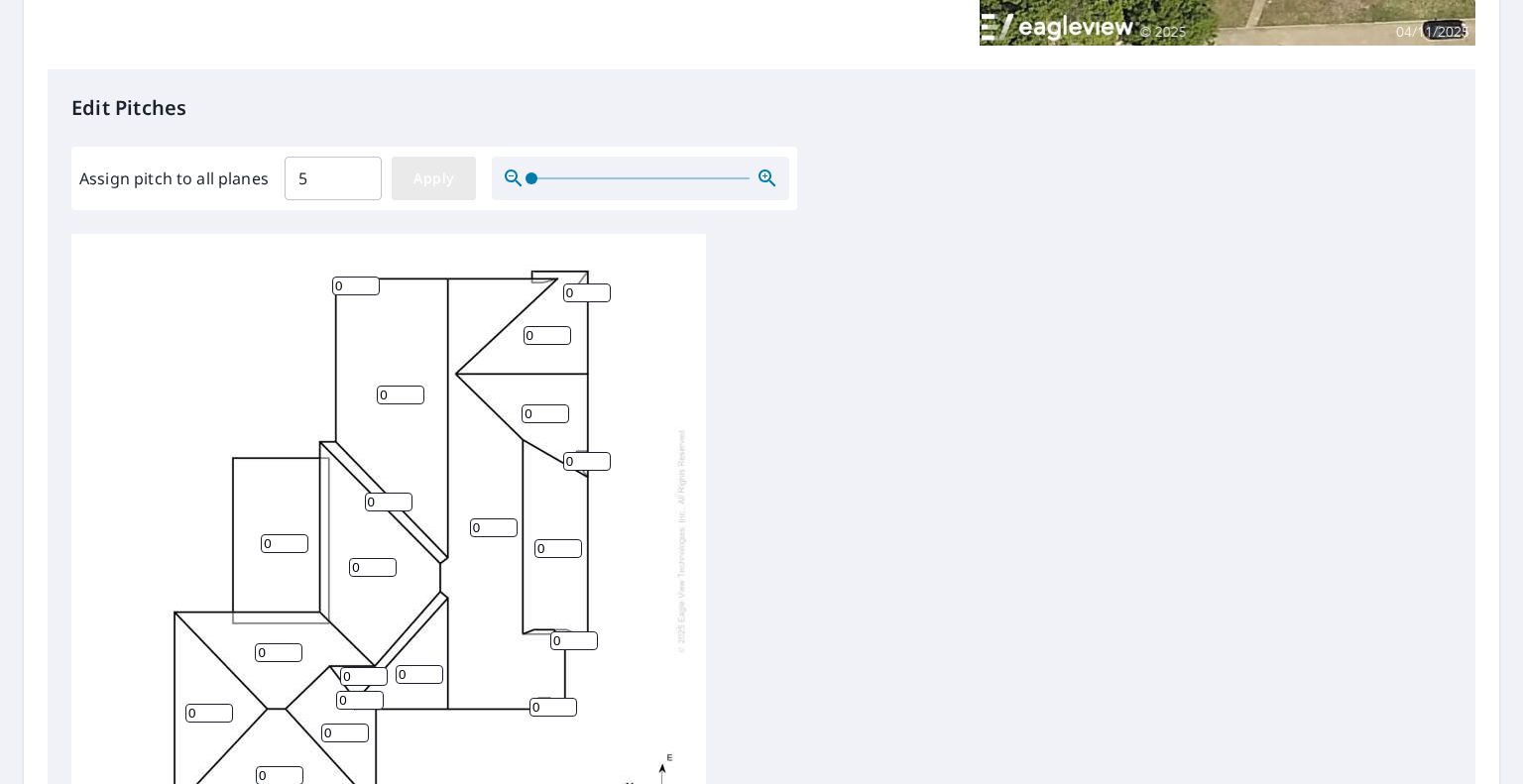 click on "Apply" at bounding box center (433, 178) 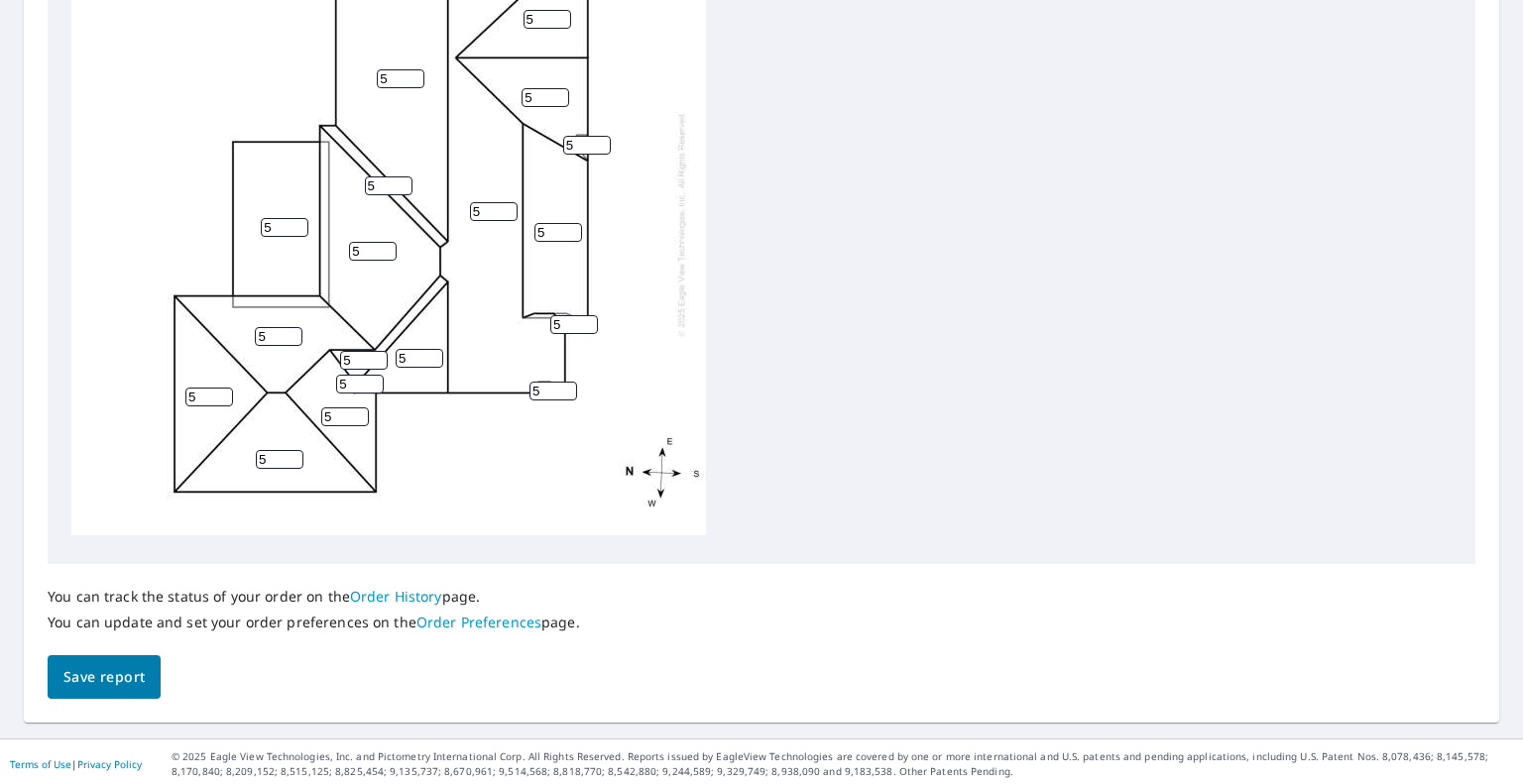 scroll, scrollTop: 784, scrollLeft: 0, axis: vertical 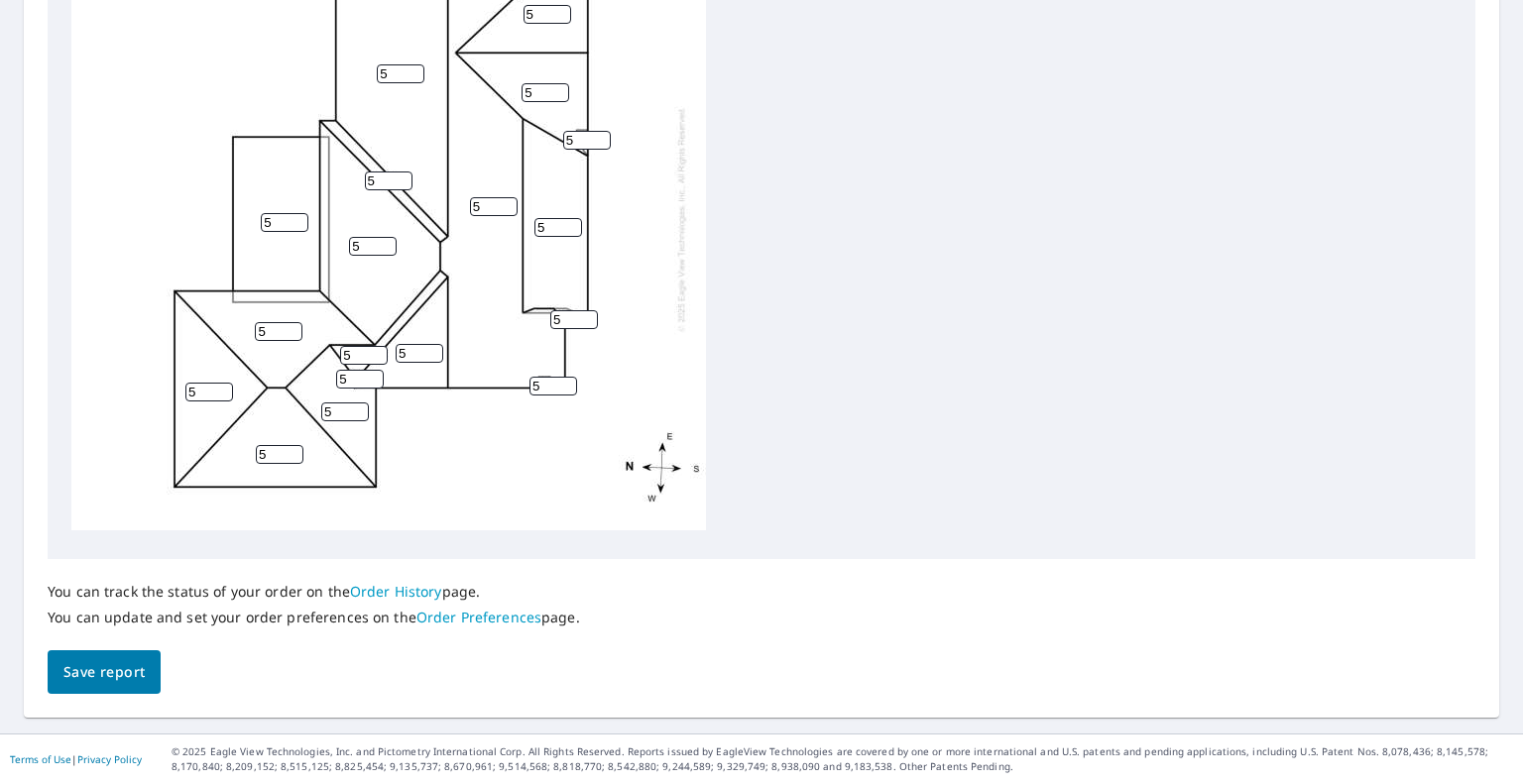 click on "5" at bounding box center [285, 222] 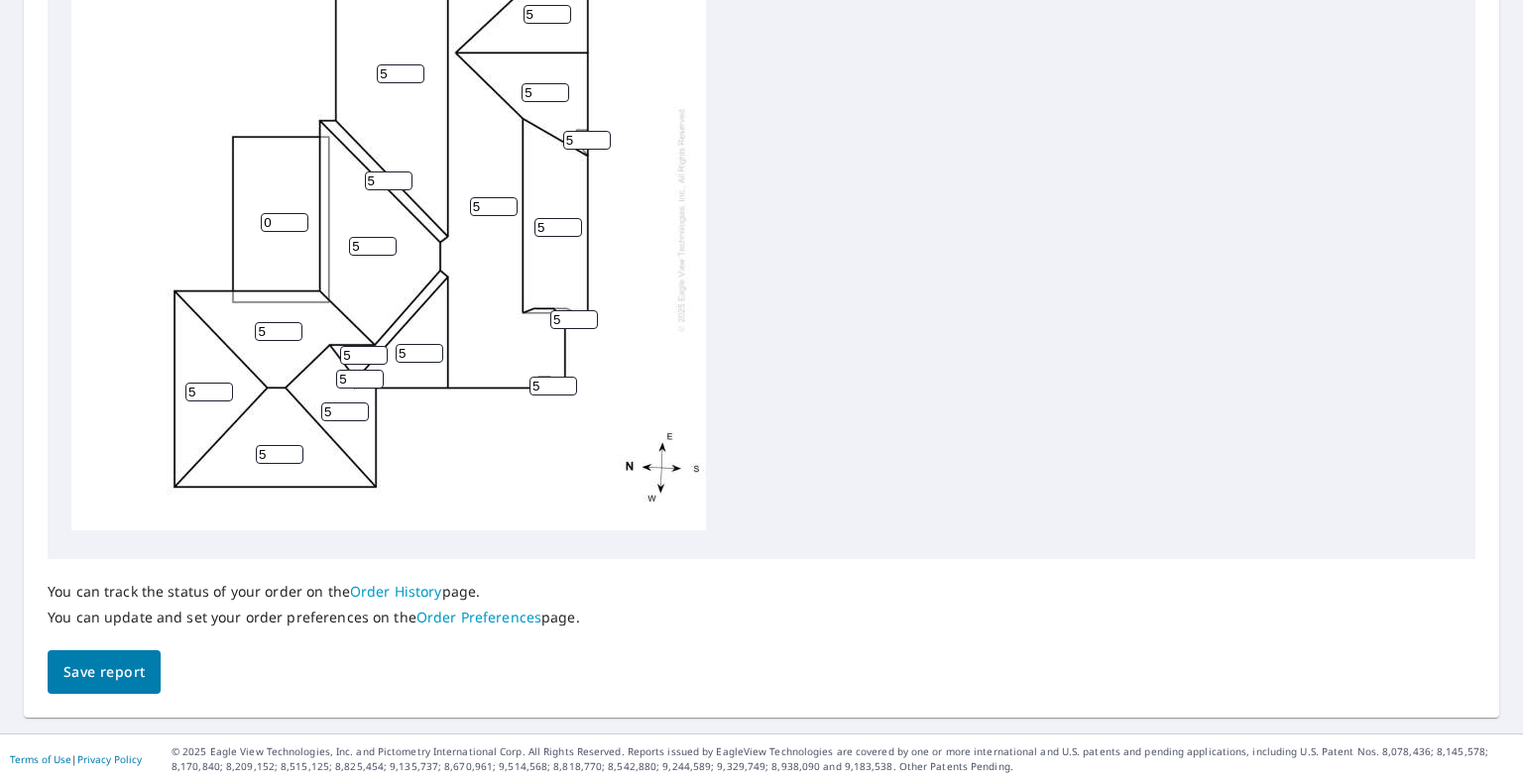 type on "0" 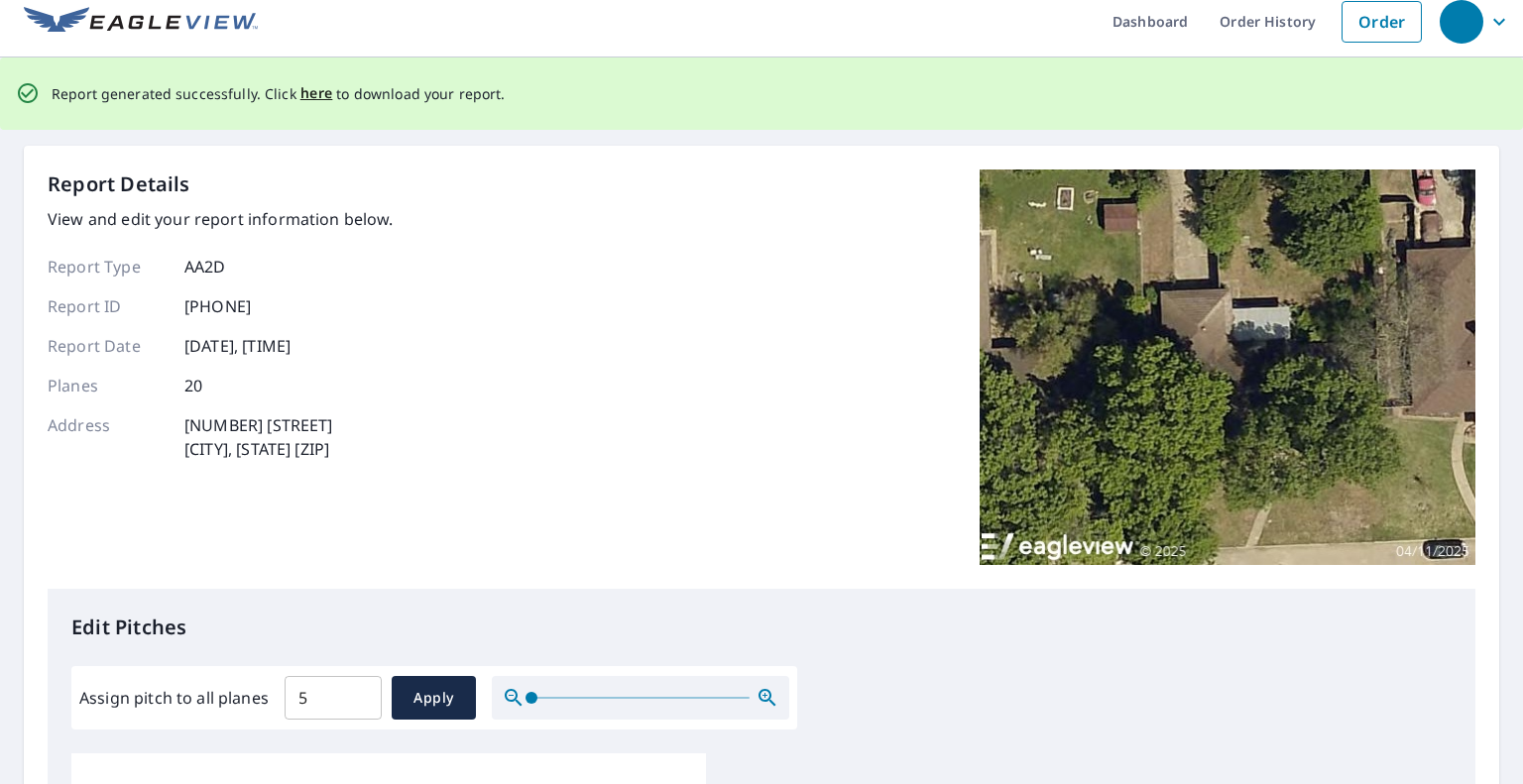 scroll, scrollTop: 0, scrollLeft: 0, axis: both 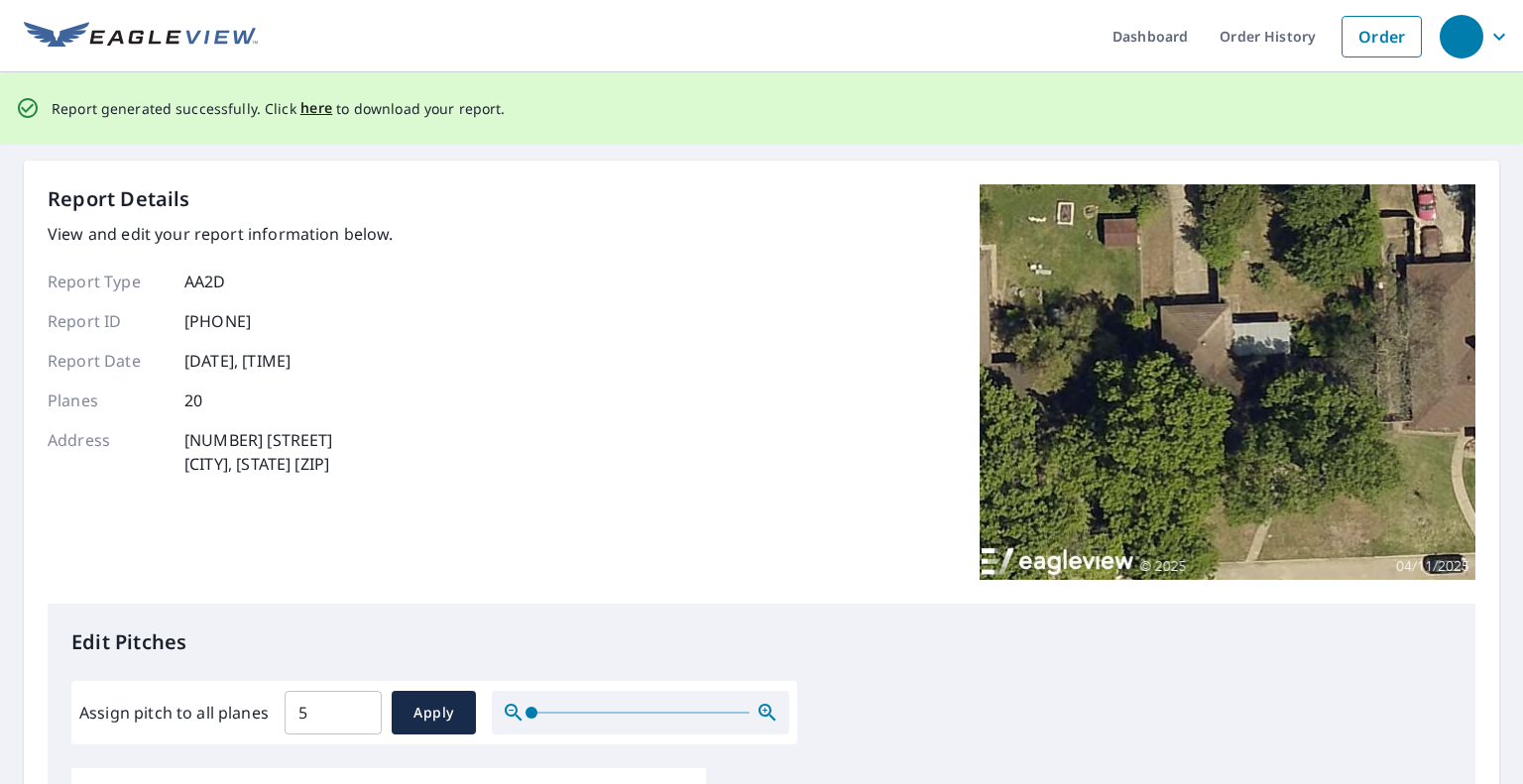 click on "Edit Pitches Assign pitch to all planes 5 ​ Apply 5 5 0 5 5 5 5 5 5 5 5 5 5 5 5 5 5 5 5 5" at bounding box center [762, 1009] 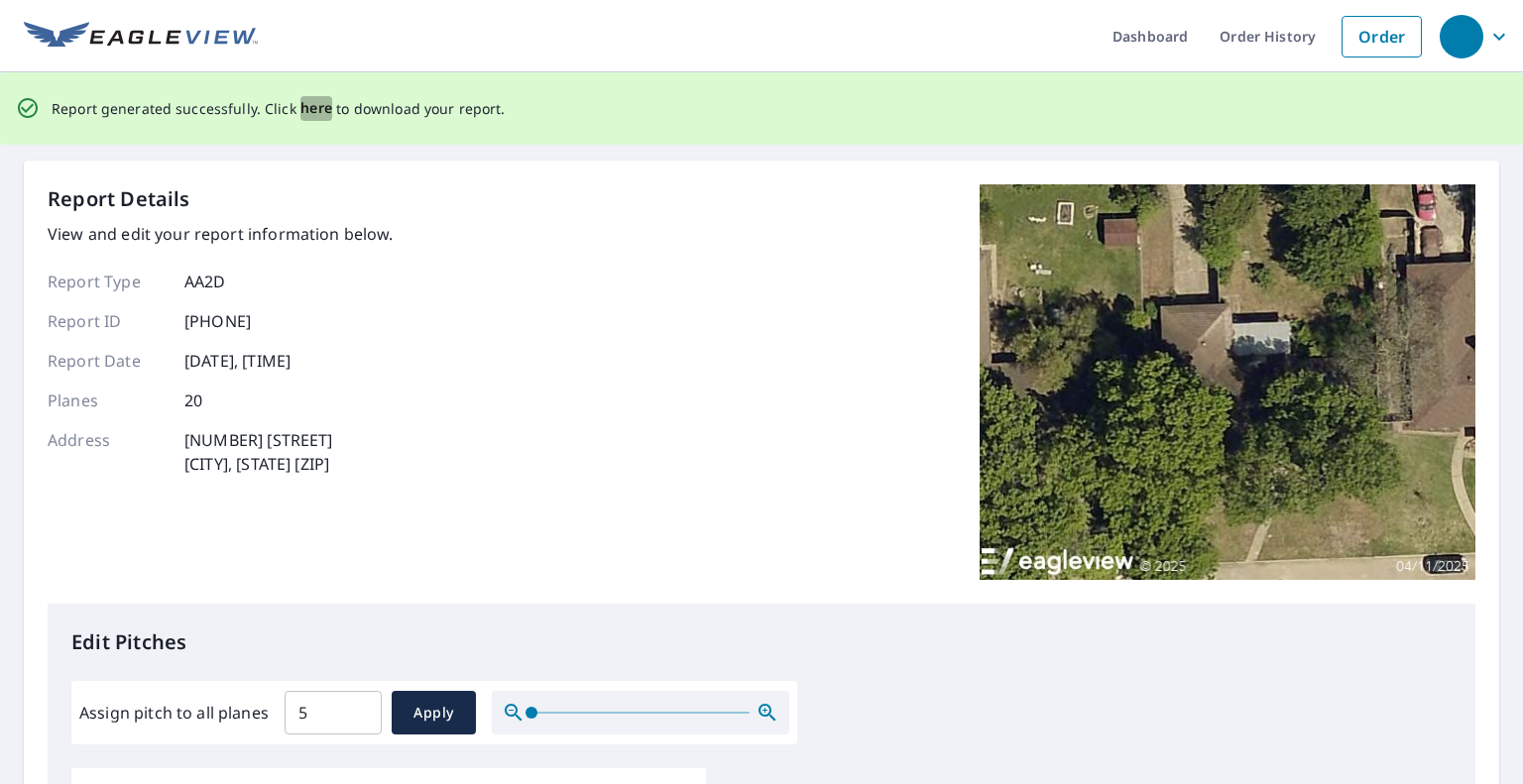 click on "here" at bounding box center (316, 108) 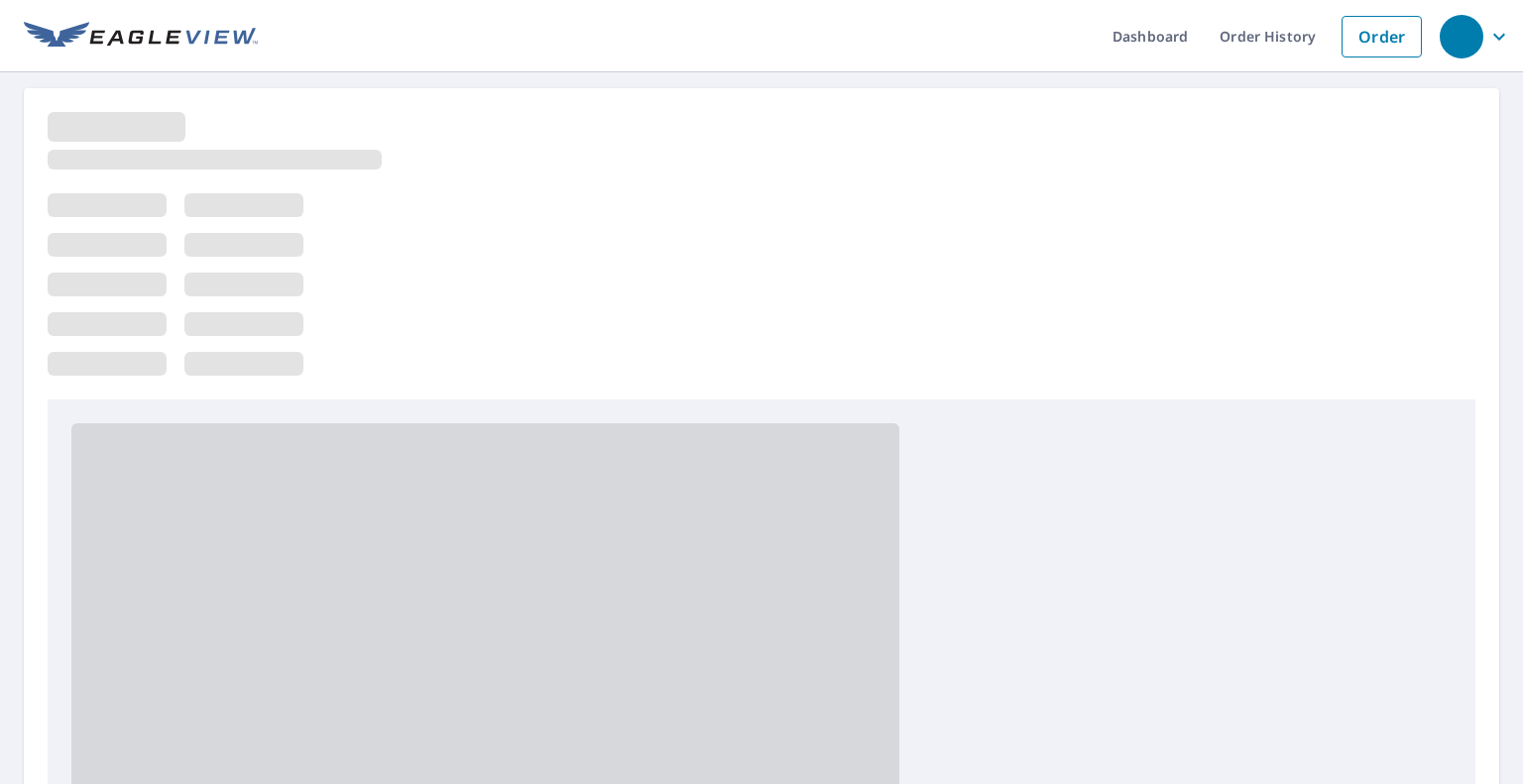 scroll, scrollTop: 0, scrollLeft: 0, axis: both 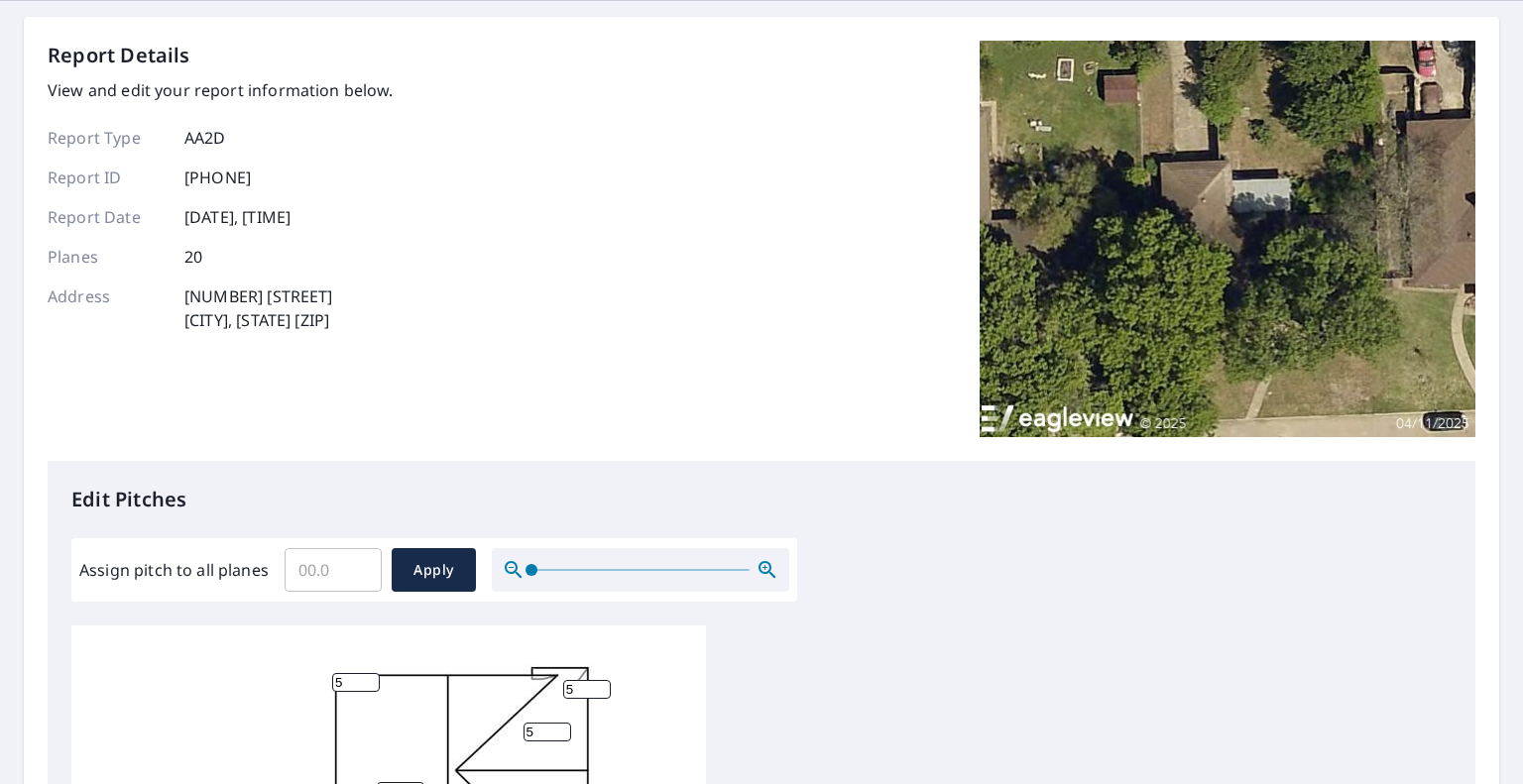 click on "Assign pitch to all planes" at bounding box center [333, 570] 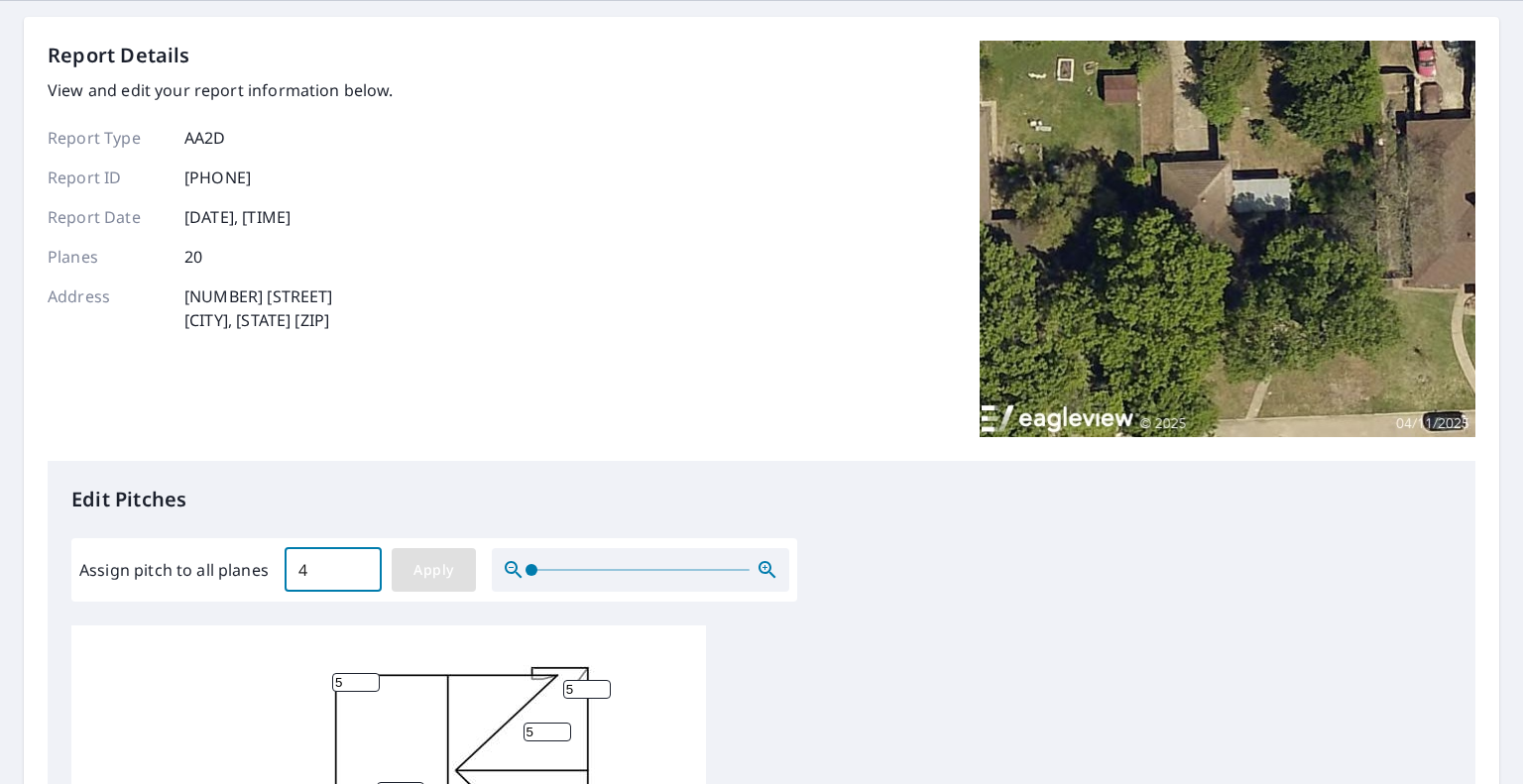 type on "4" 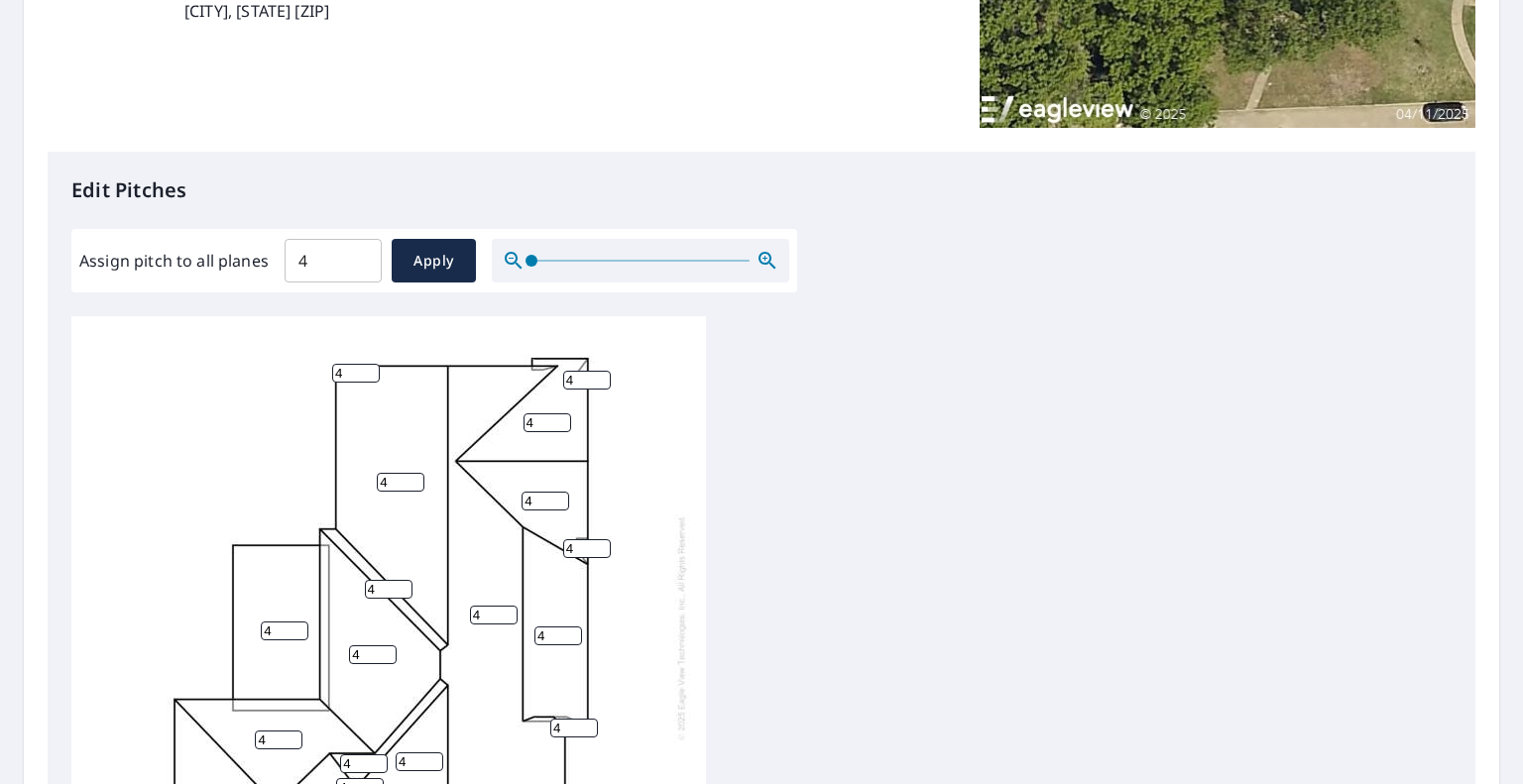 scroll, scrollTop: 385, scrollLeft: 0, axis: vertical 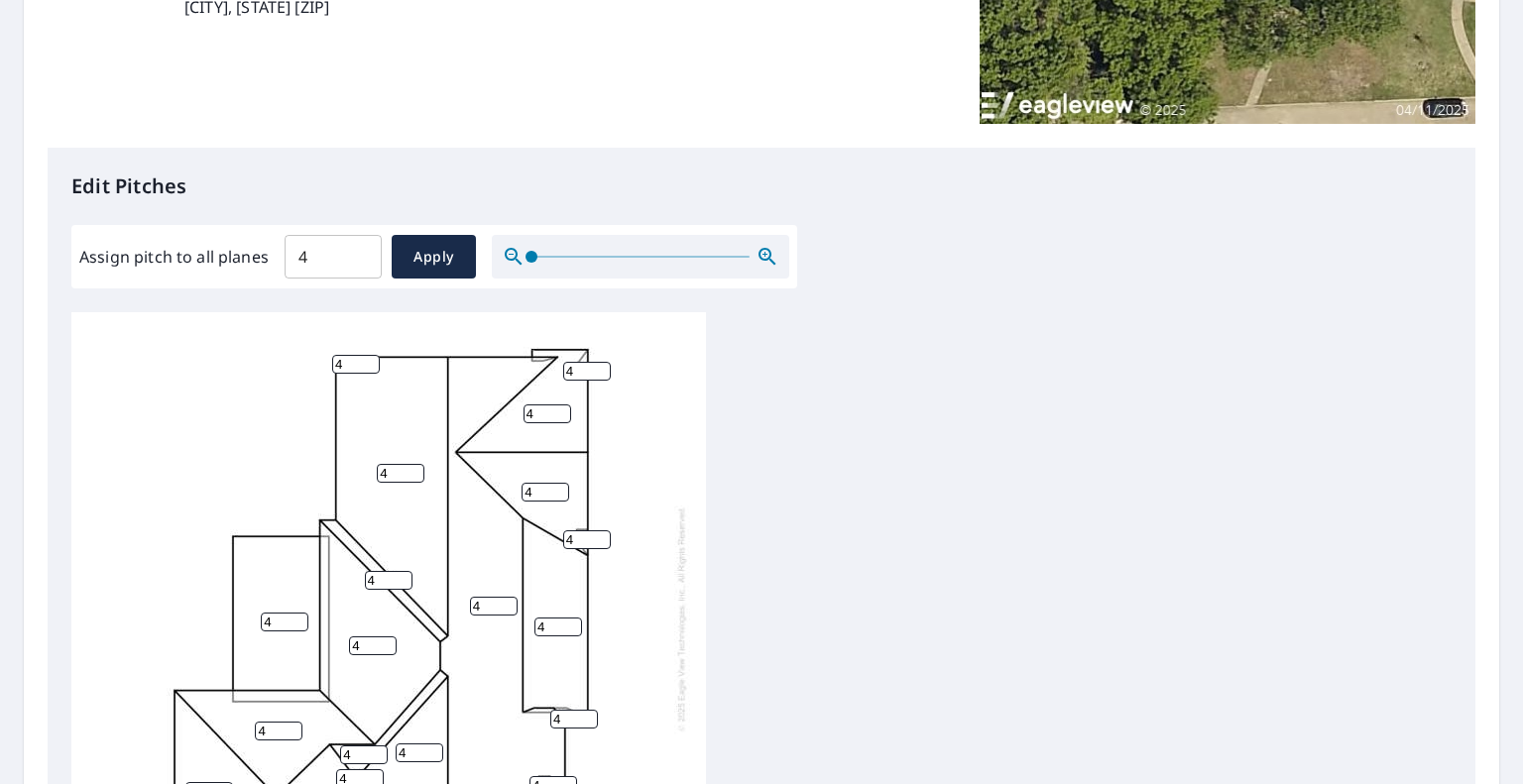 click on "4" at bounding box center (285, 621) 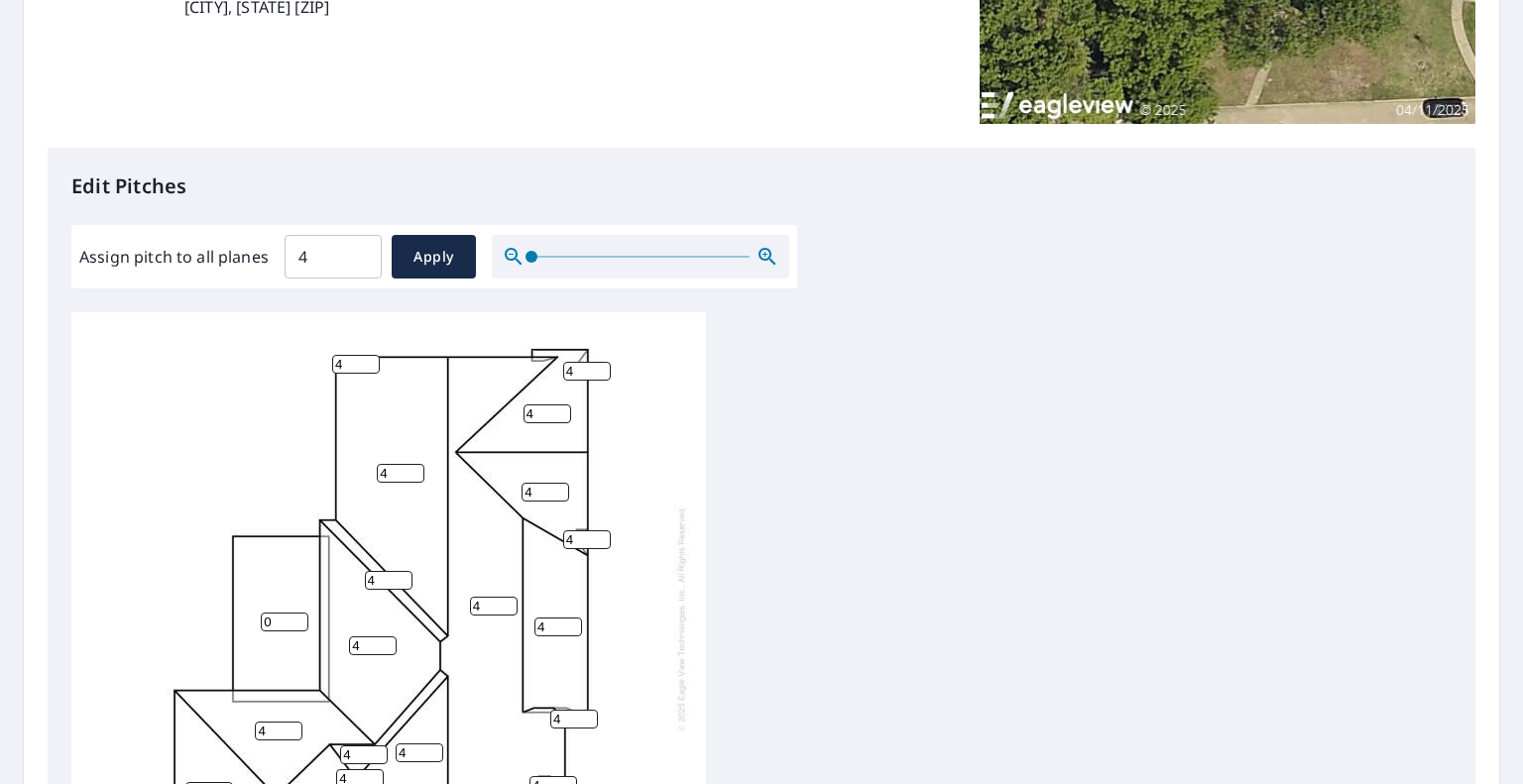 type on "0" 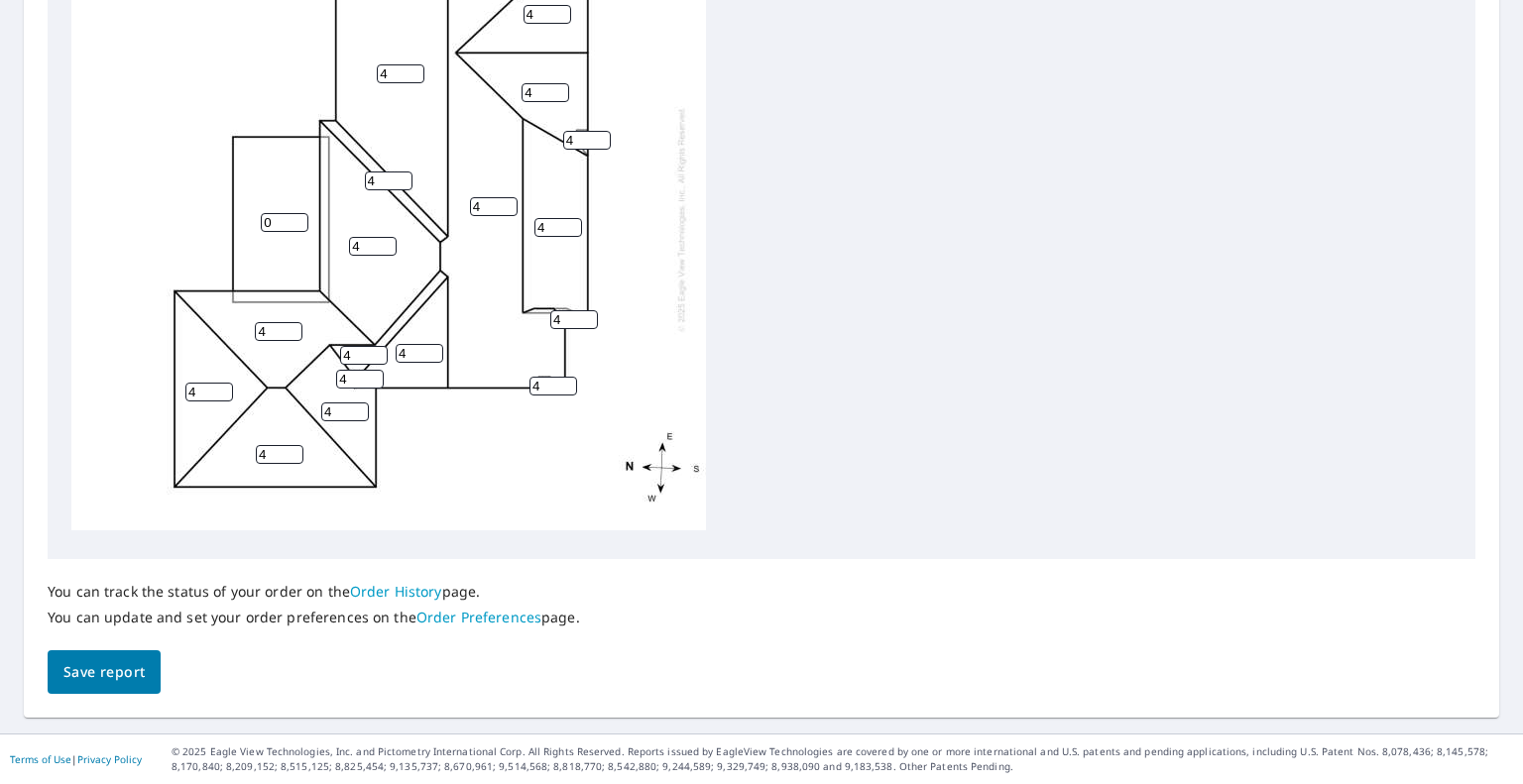 click on "Save report" at bounding box center [104, 672] 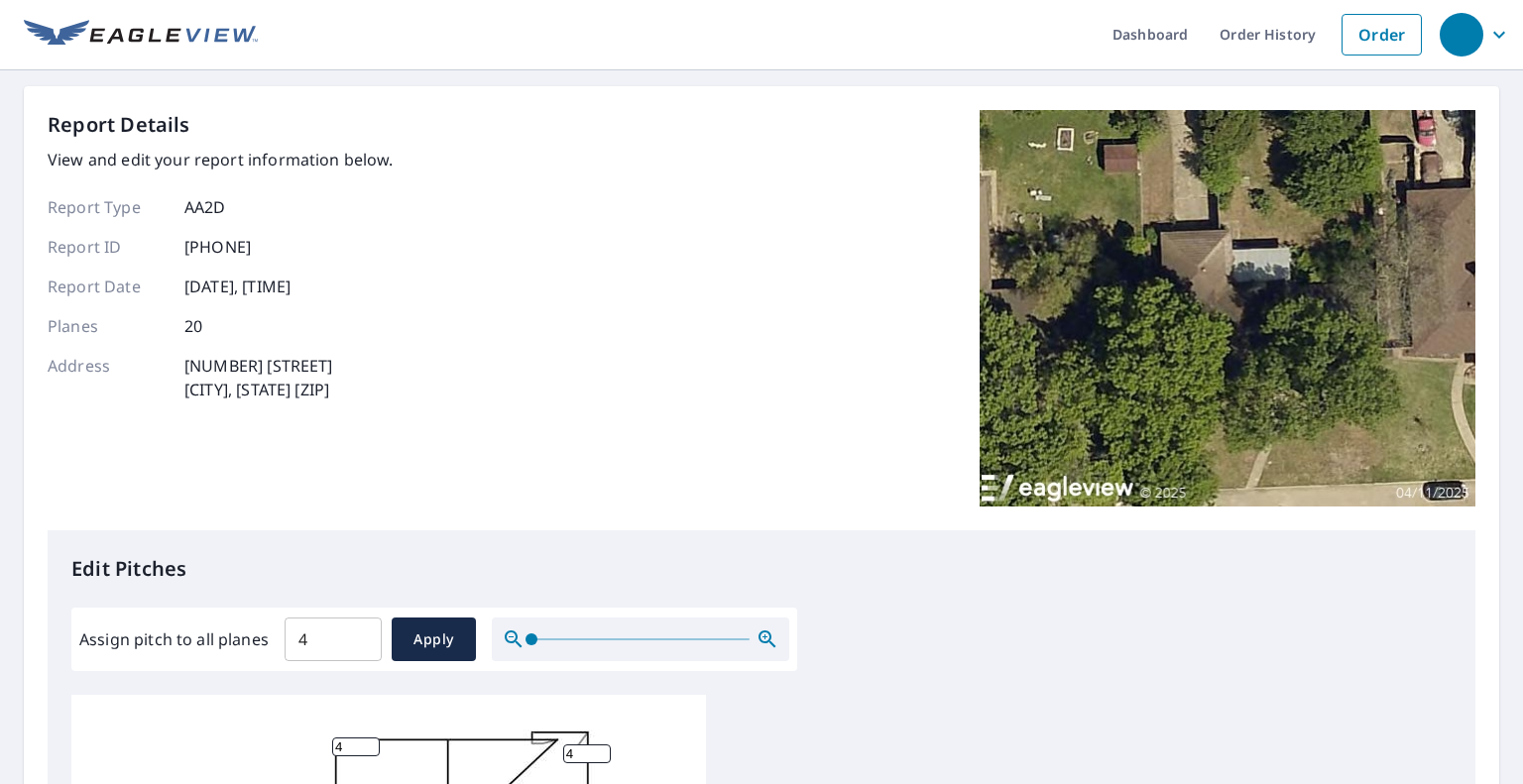 scroll, scrollTop: 0, scrollLeft: 0, axis: both 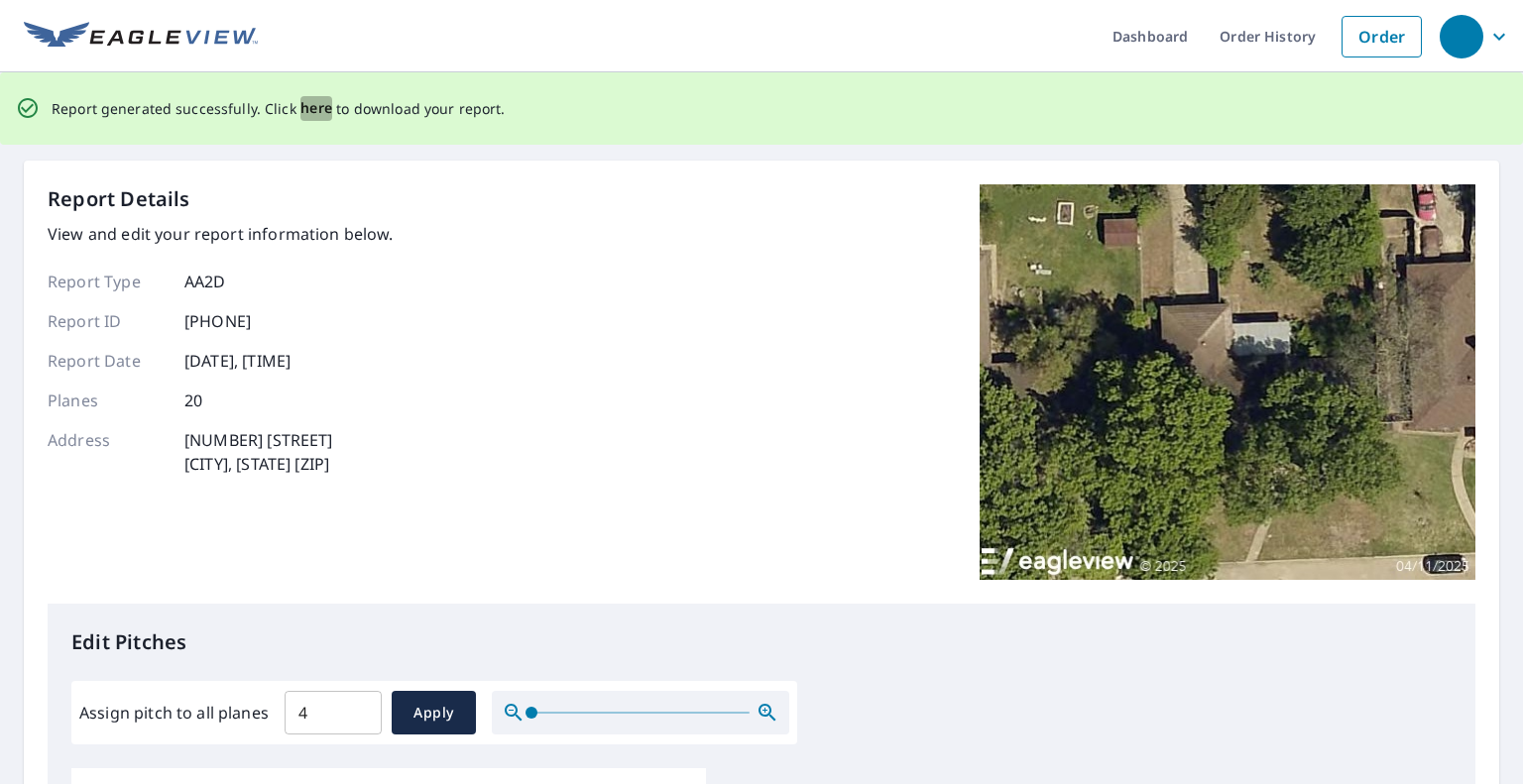 click on "here" at bounding box center (316, 108) 